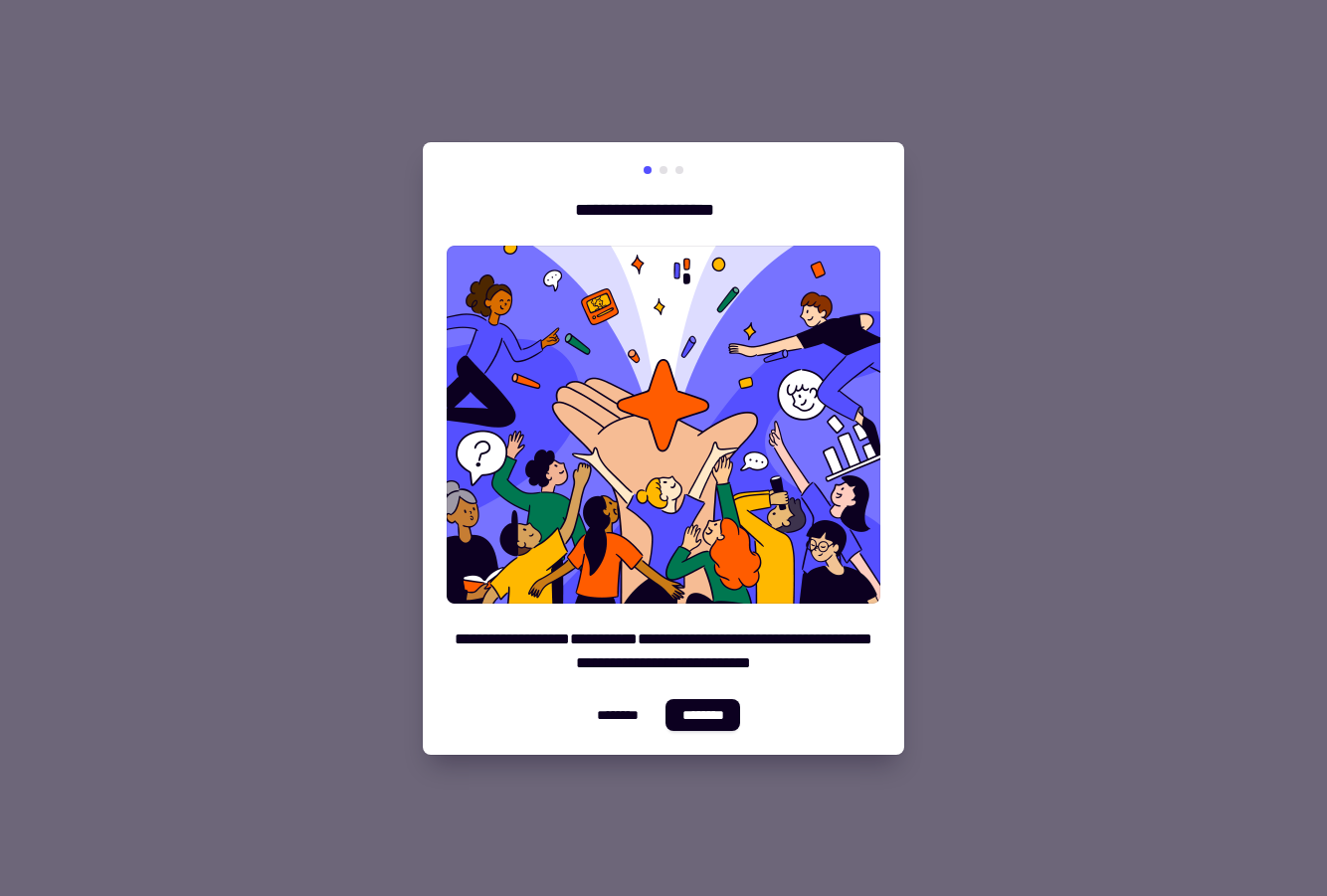 scroll, scrollTop: 0, scrollLeft: 0, axis: both 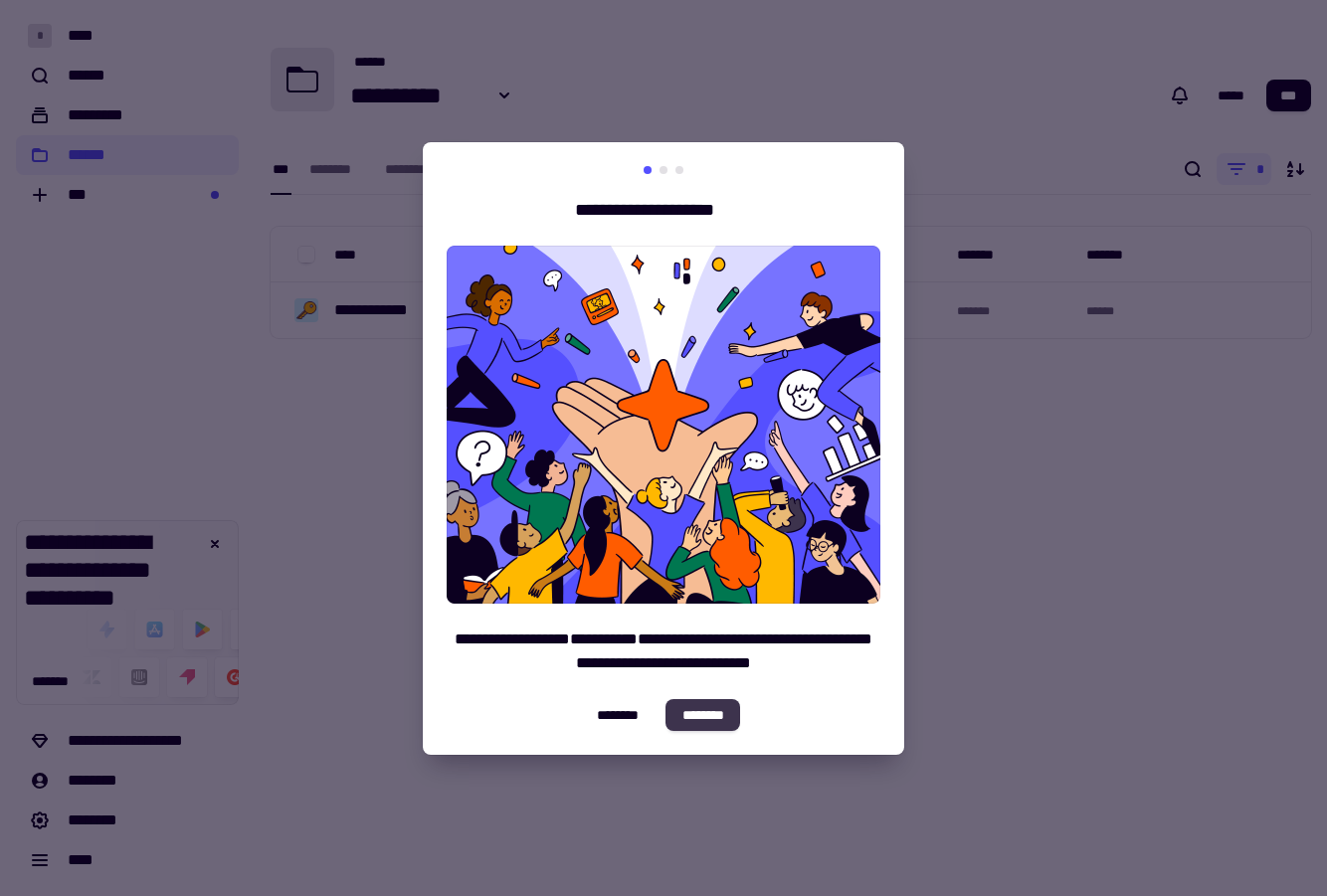 click on "********" 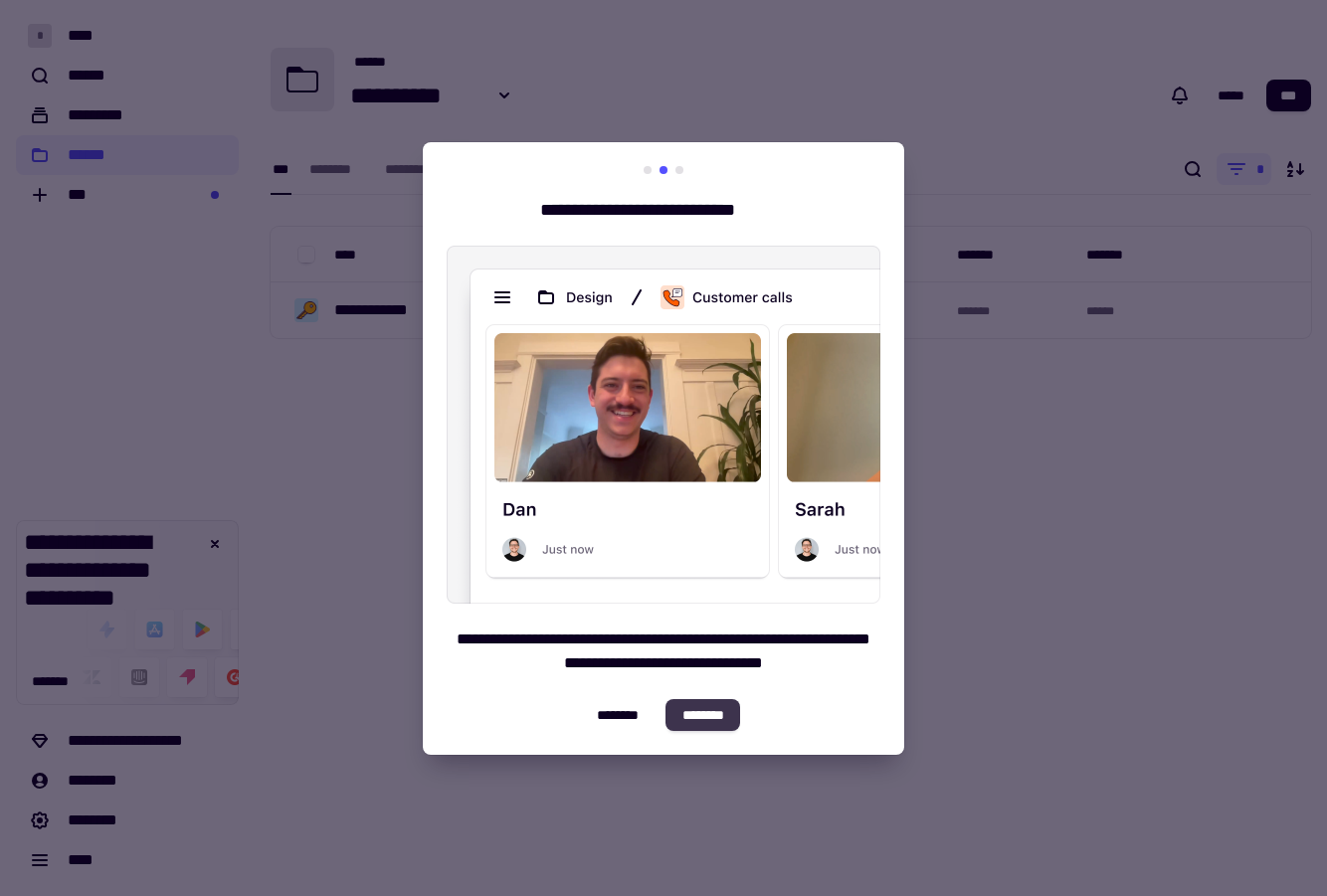 click on "********" 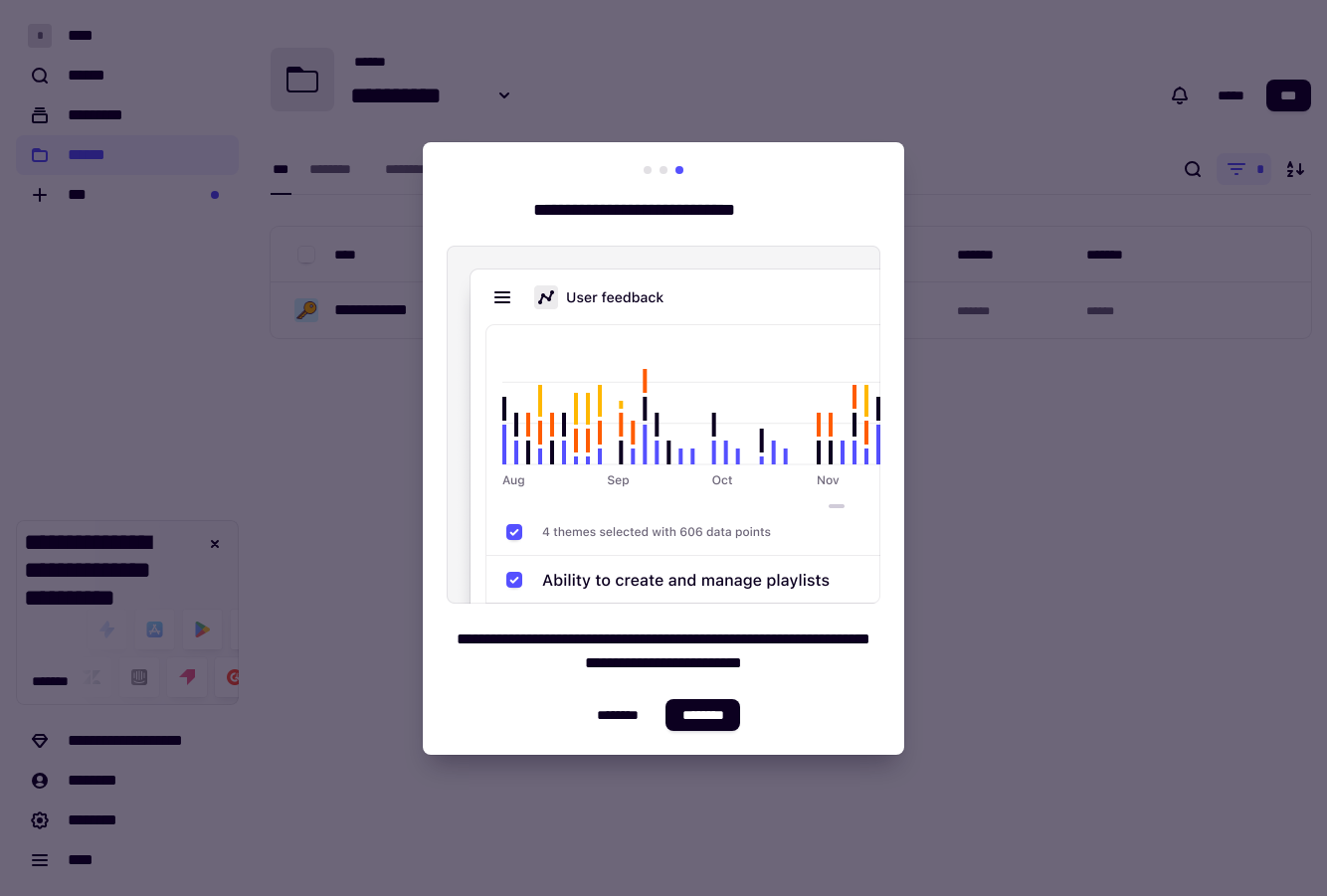 click on "********" 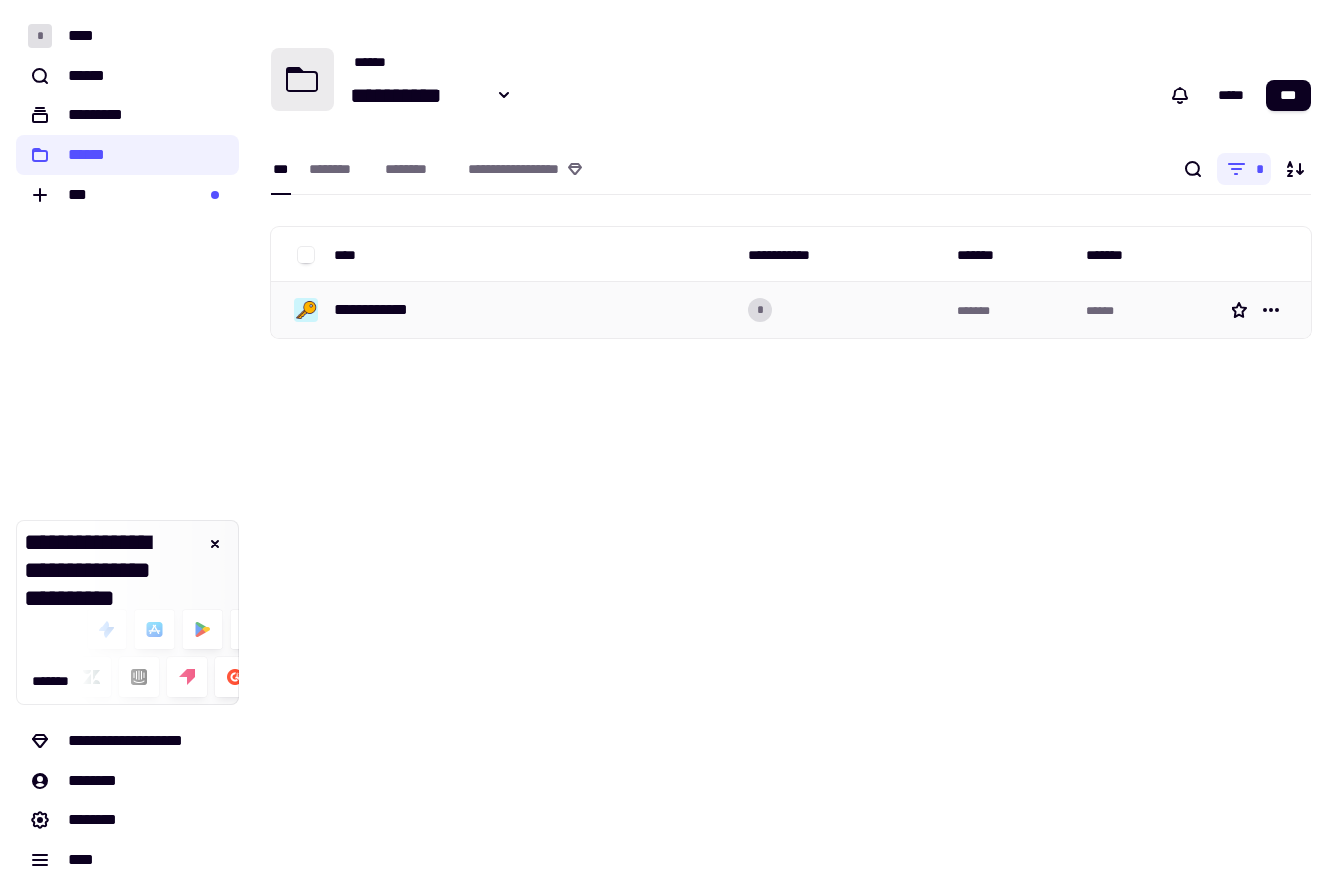 click on "**********" at bounding box center [378, 310] 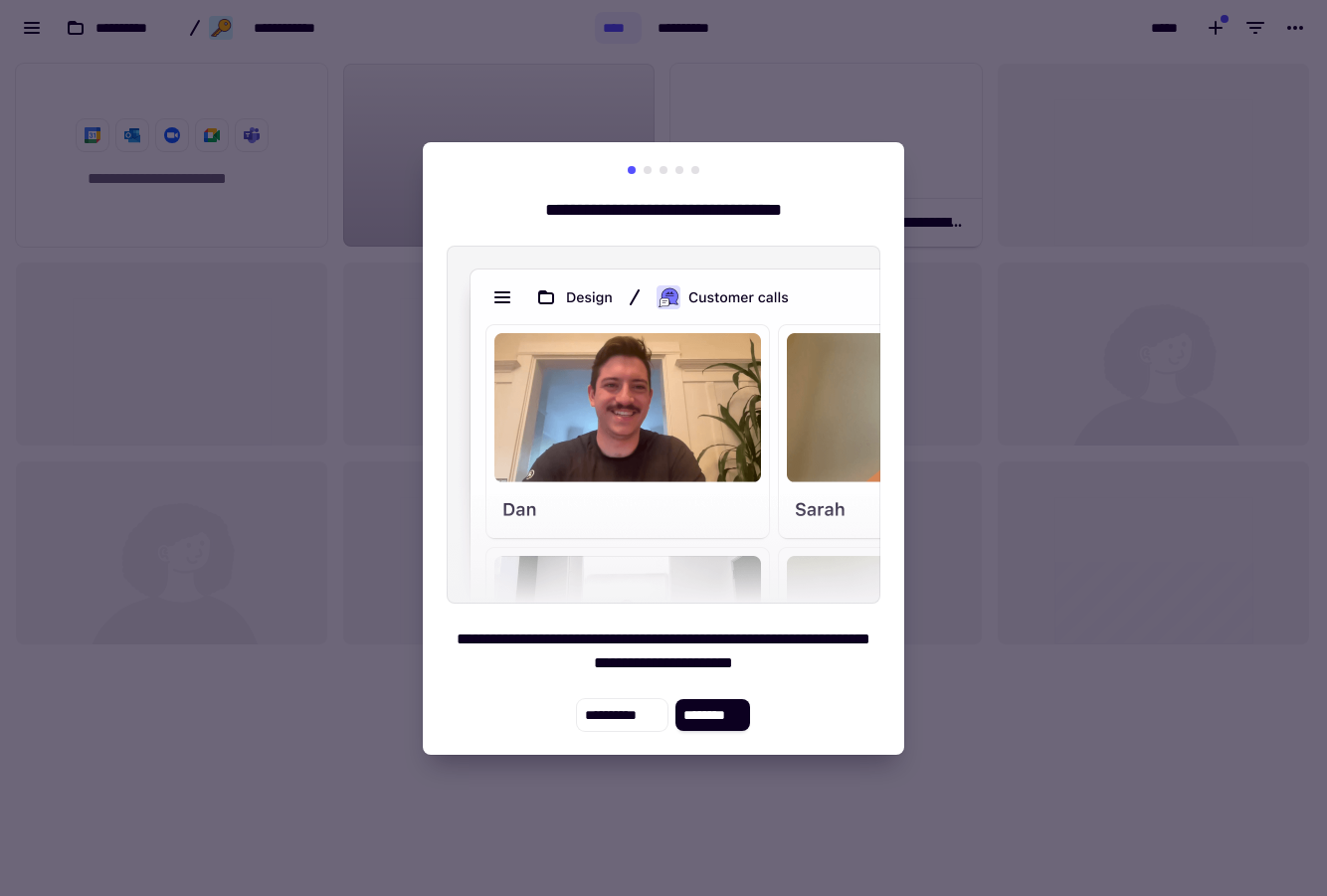 scroll, scrollTop: 1, scrollLeft: 1, axis: both 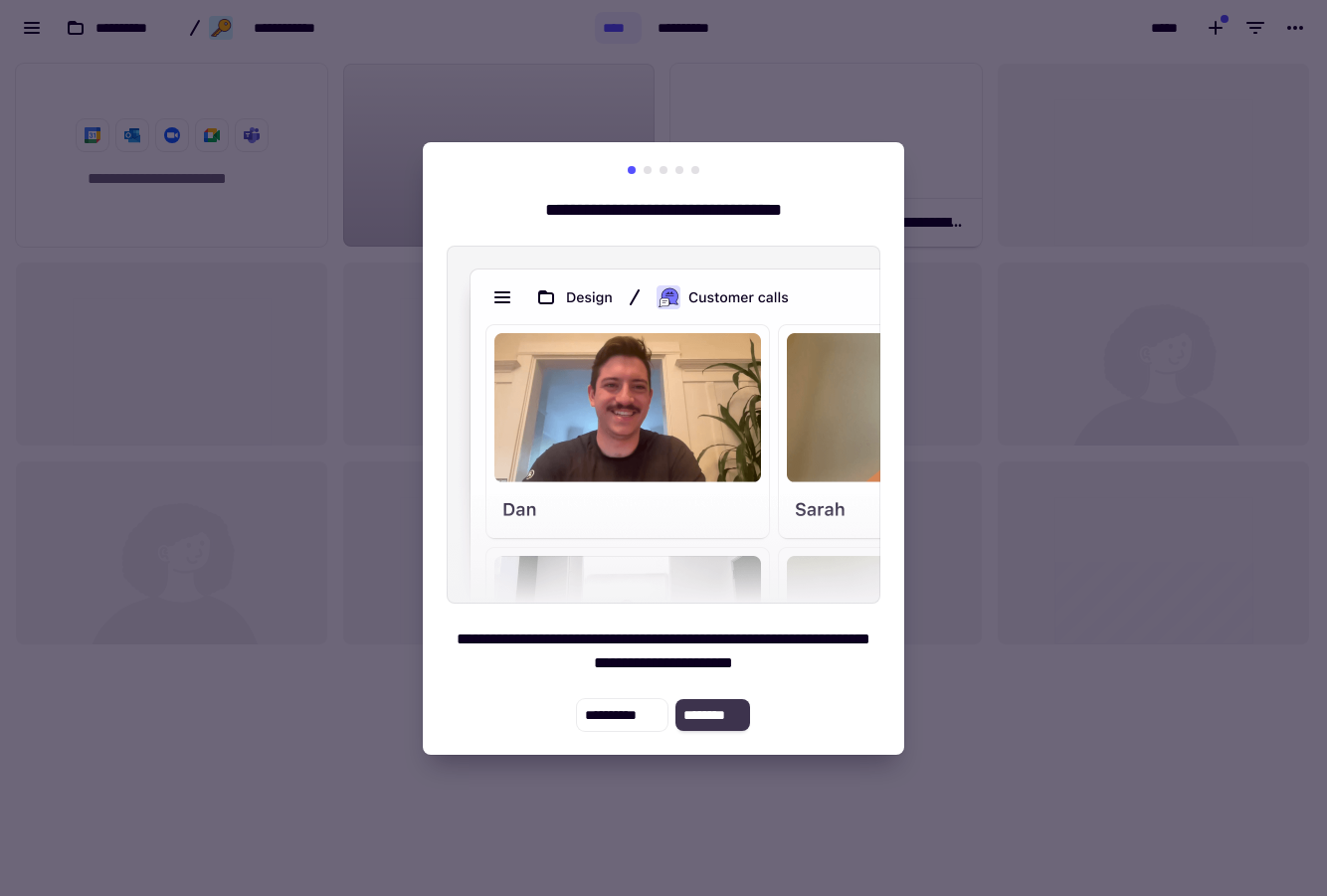 click on "********" 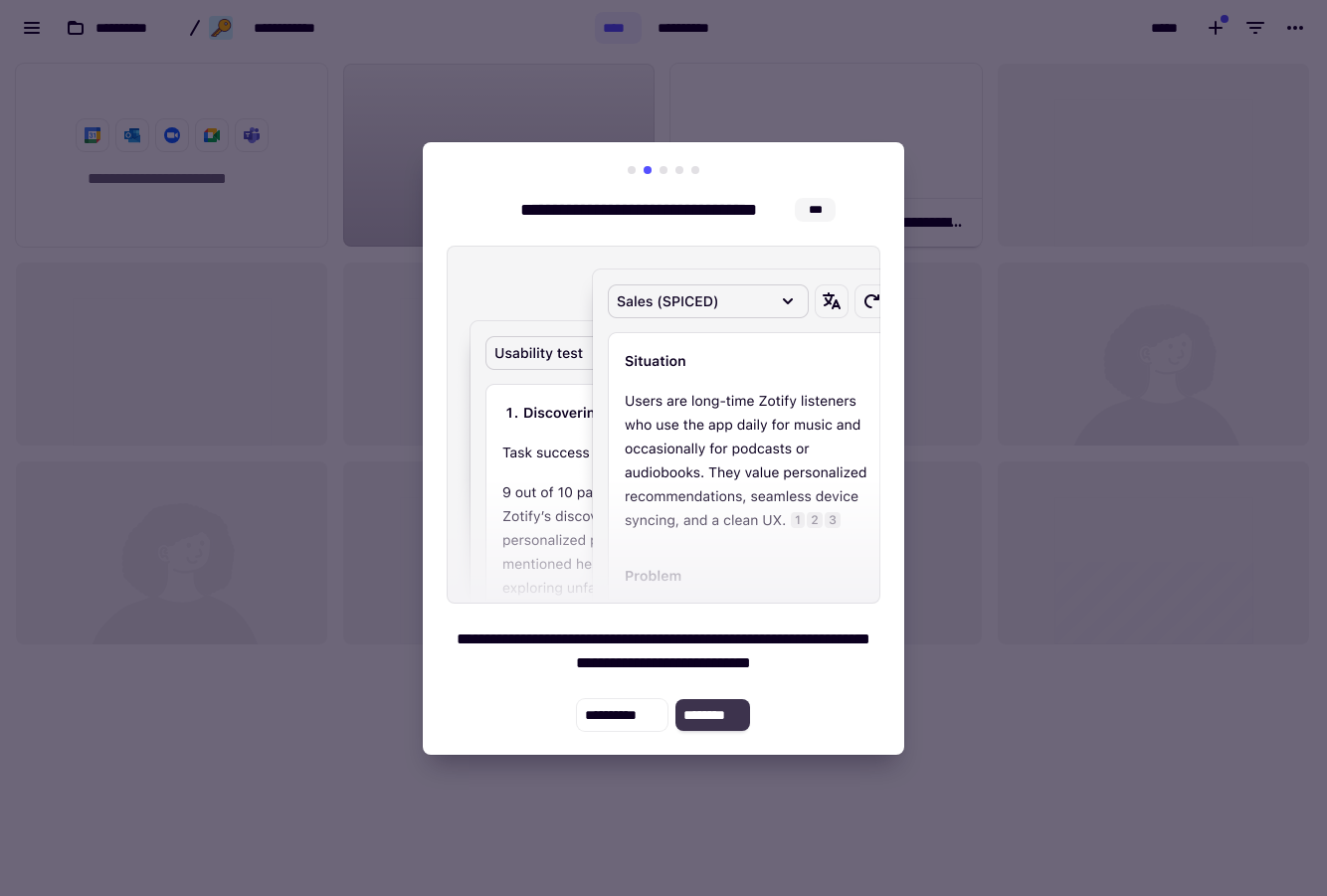 click on "********" 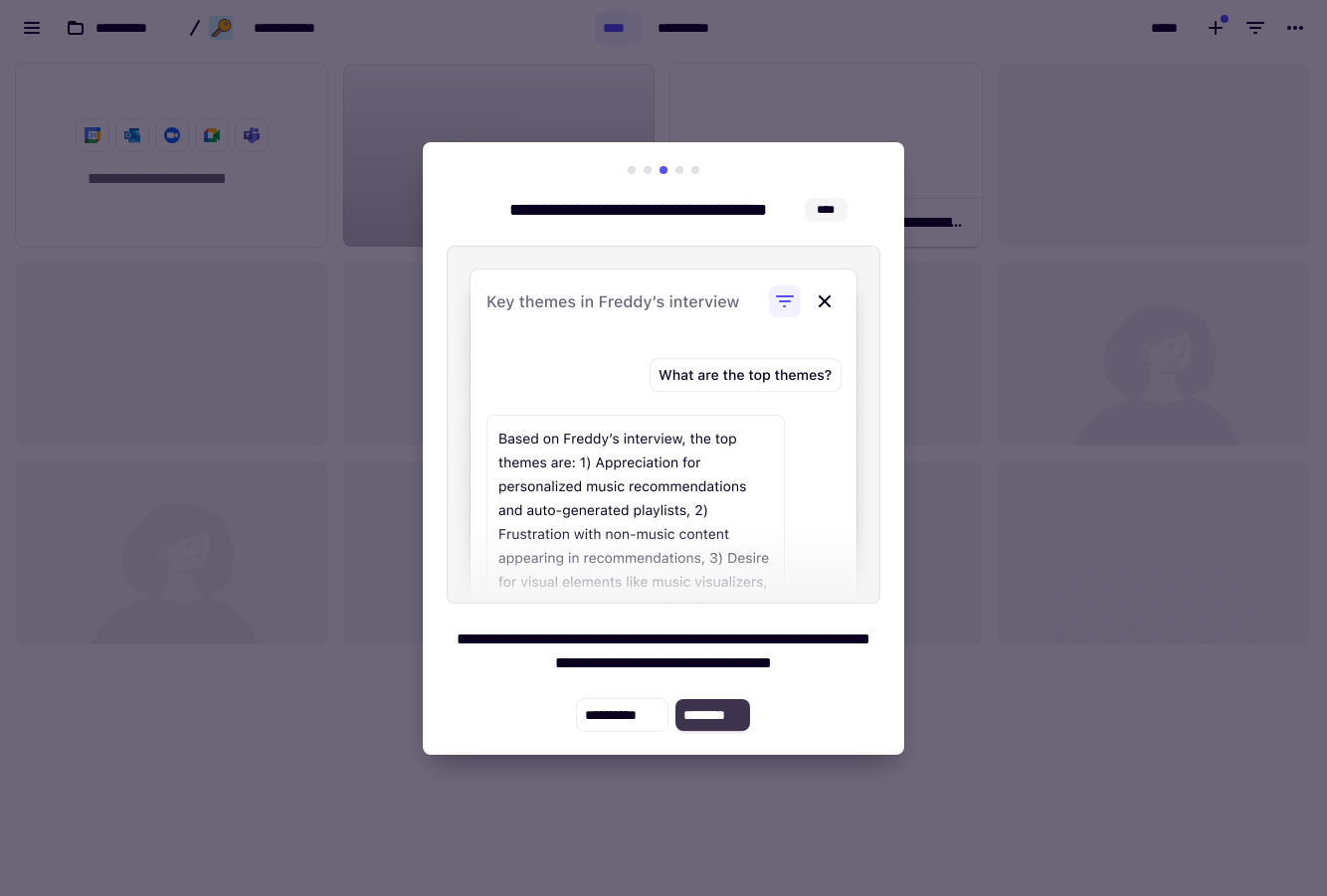 click on "********" 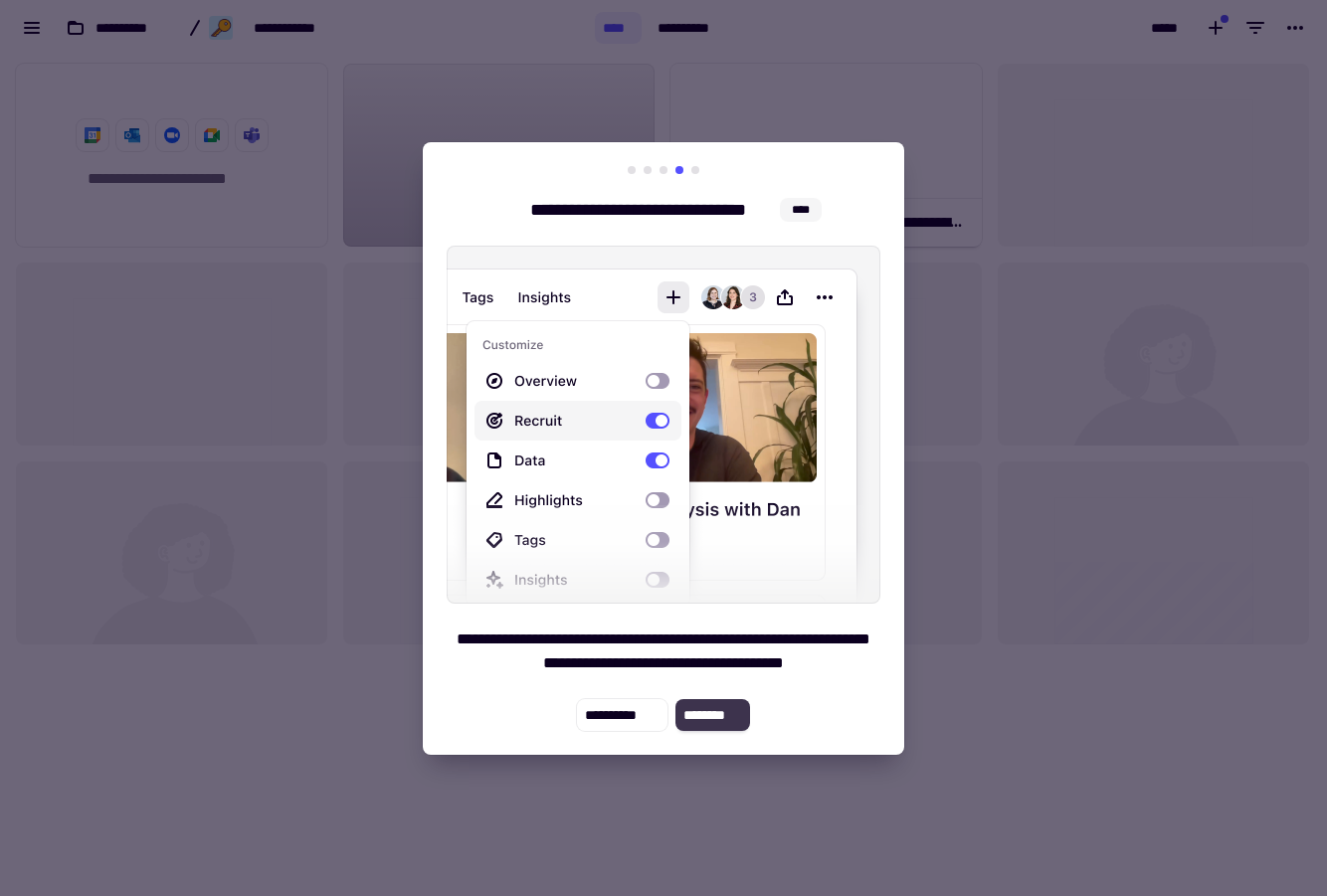click on "********" 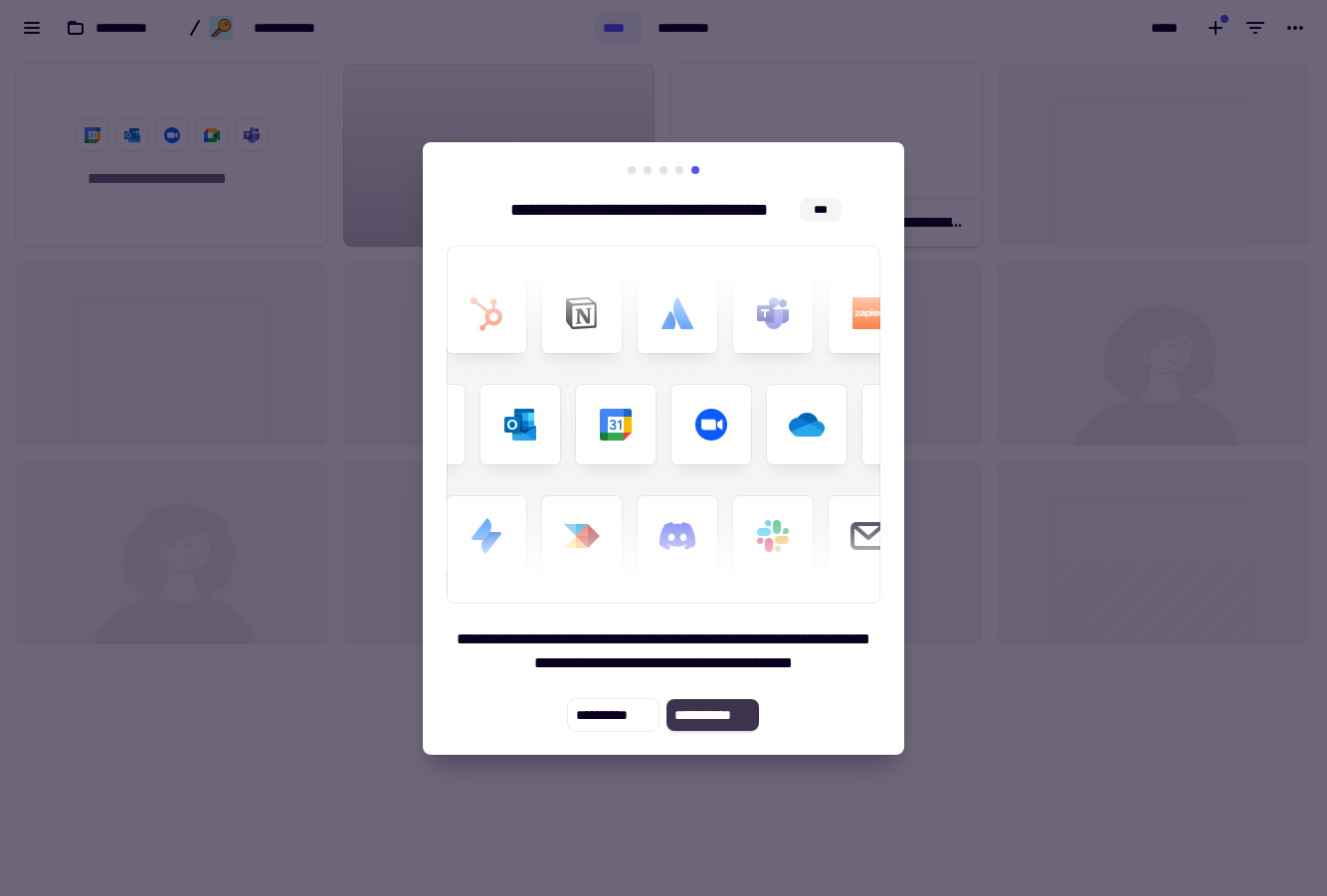 click on "**********" 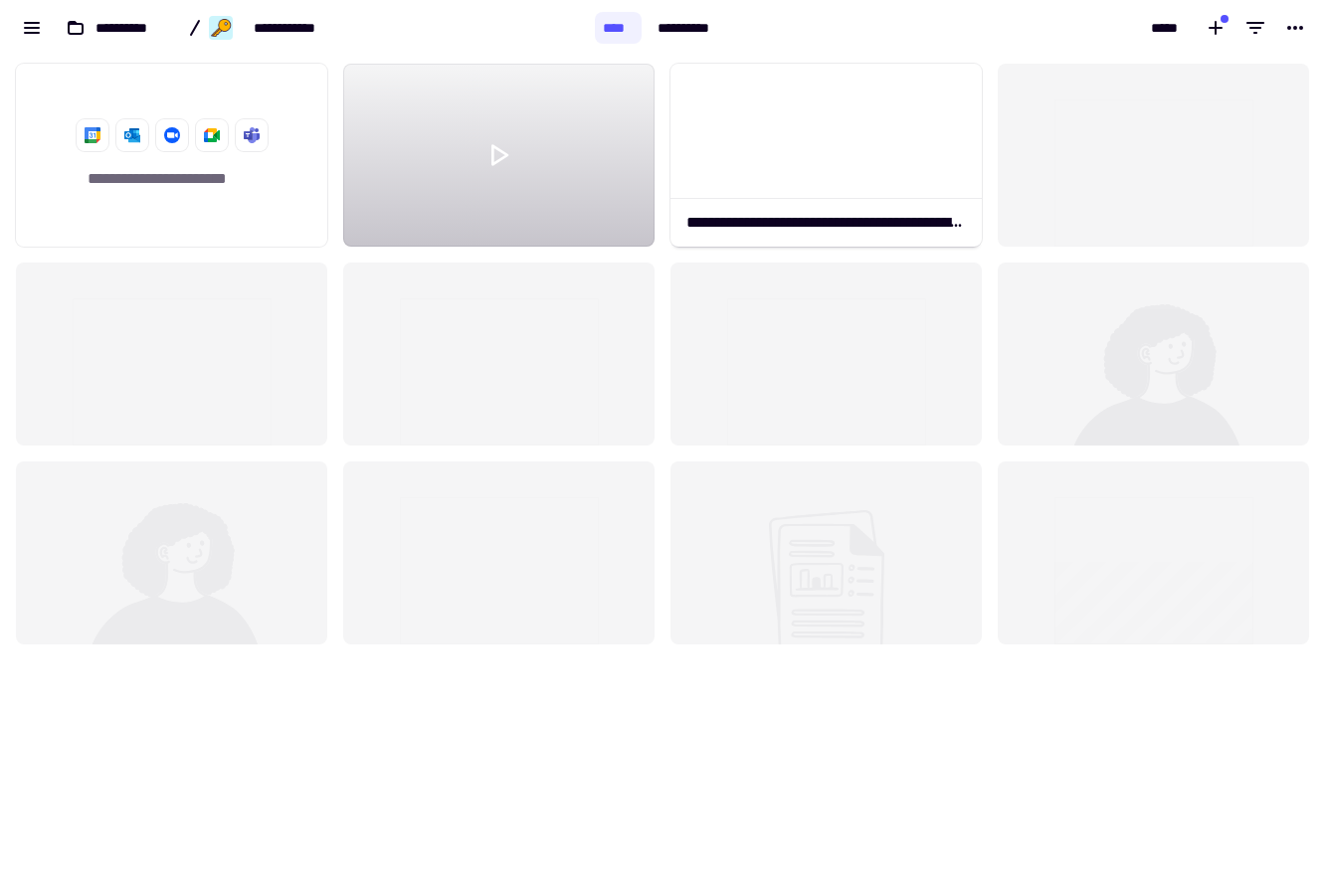 click 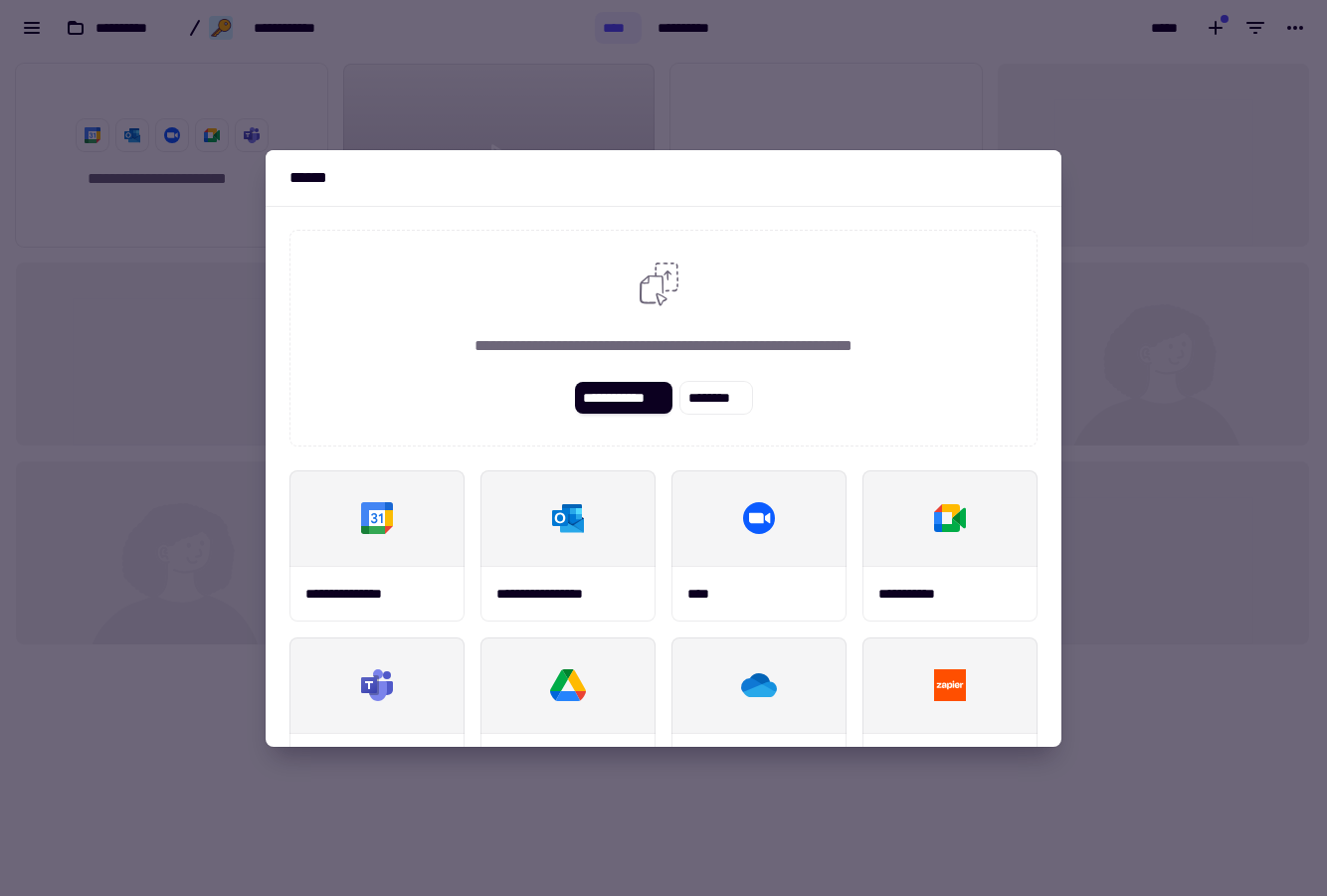 click at bounding box center (664, 448) 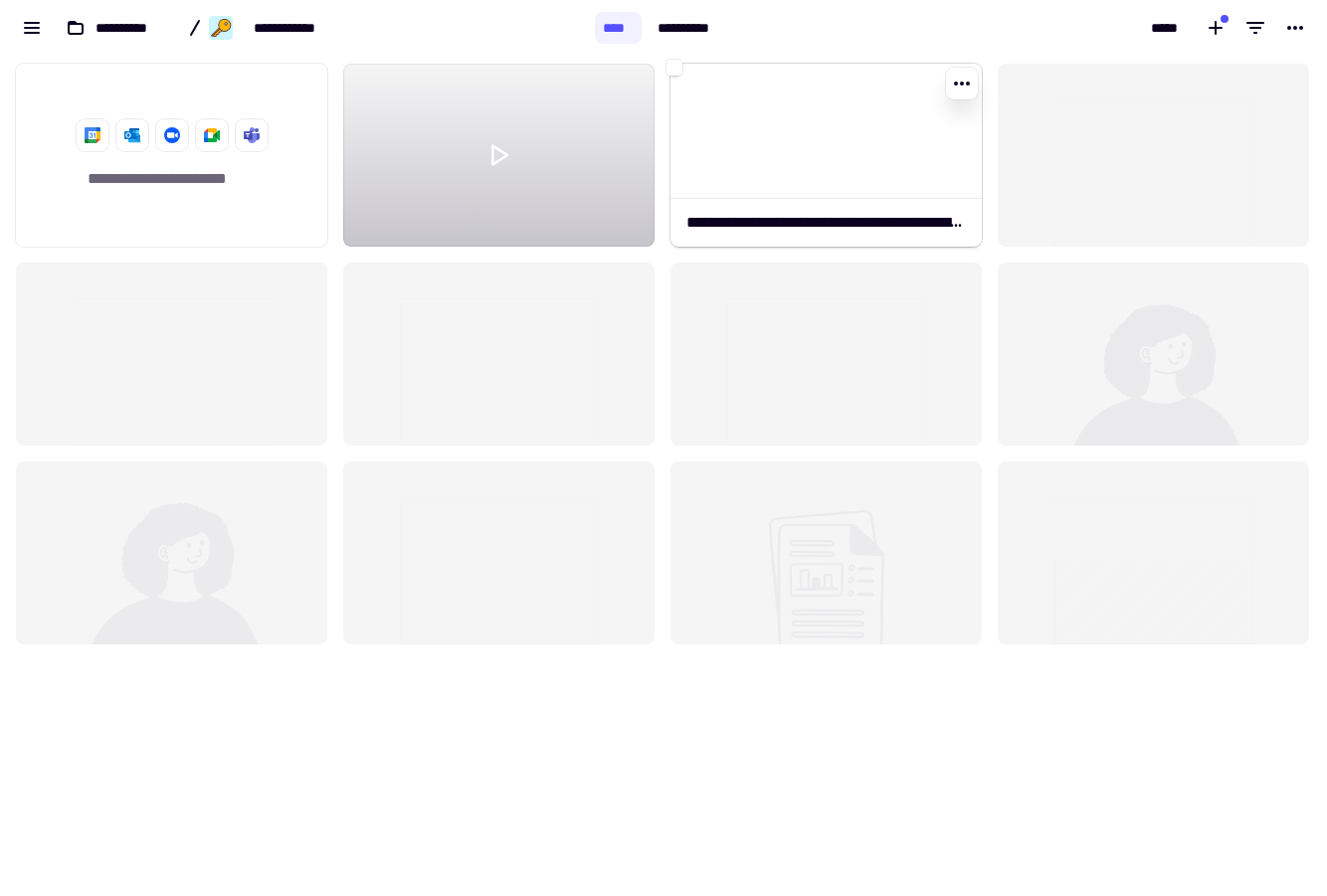 click 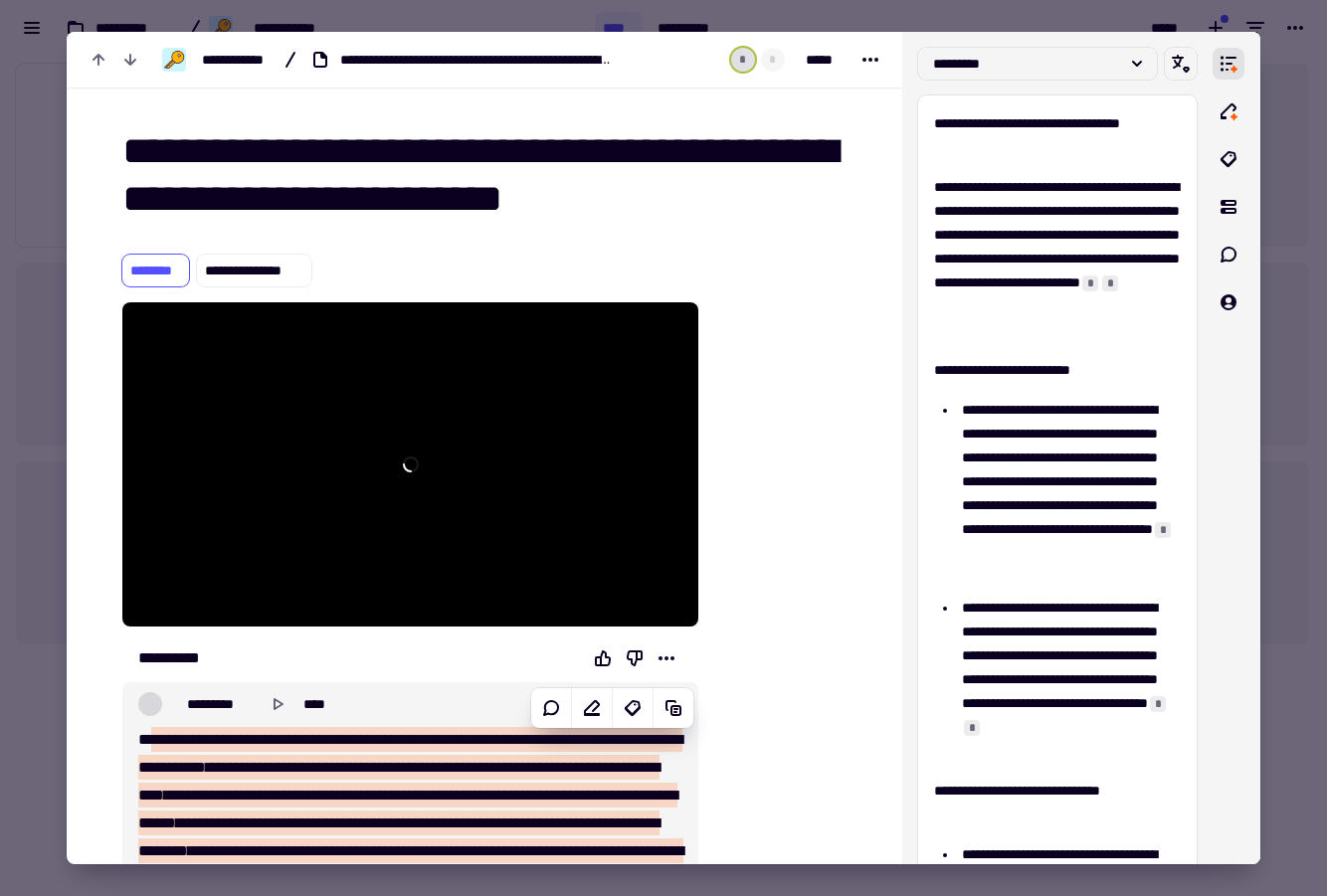 scroll, scrollTop: 40, scrollLeft: 0, axis: vertical 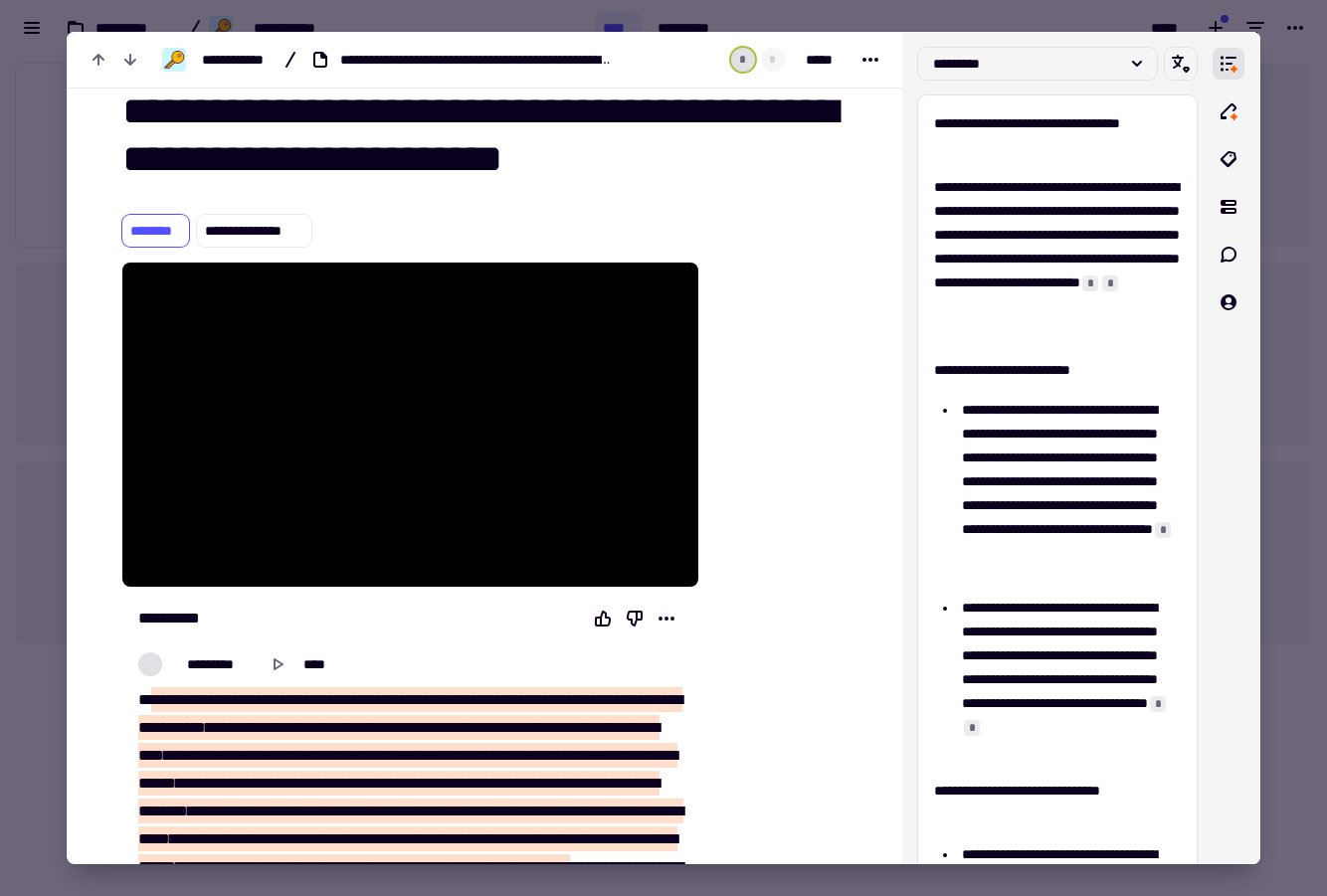 click at bounding box center [664, 448] 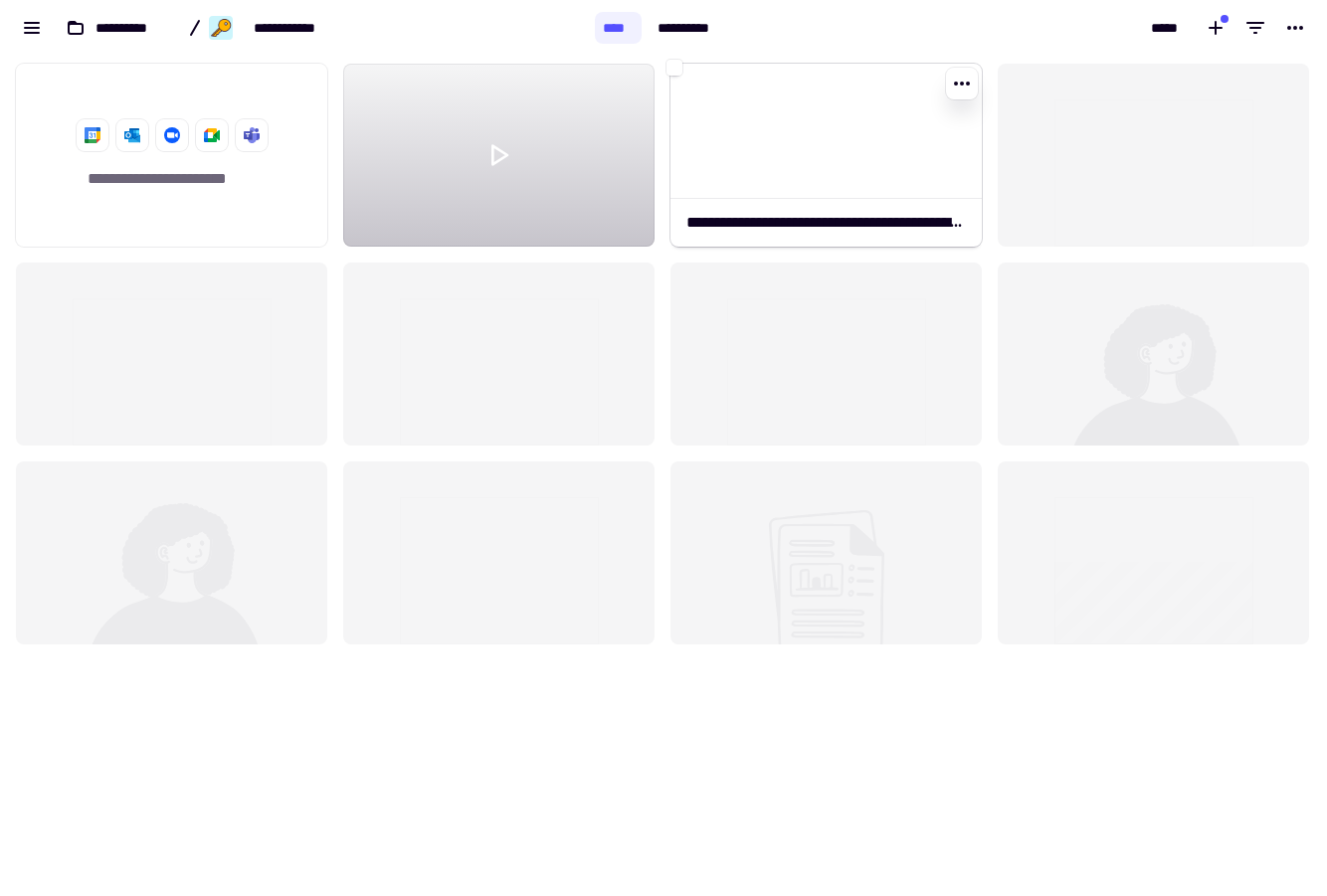 click 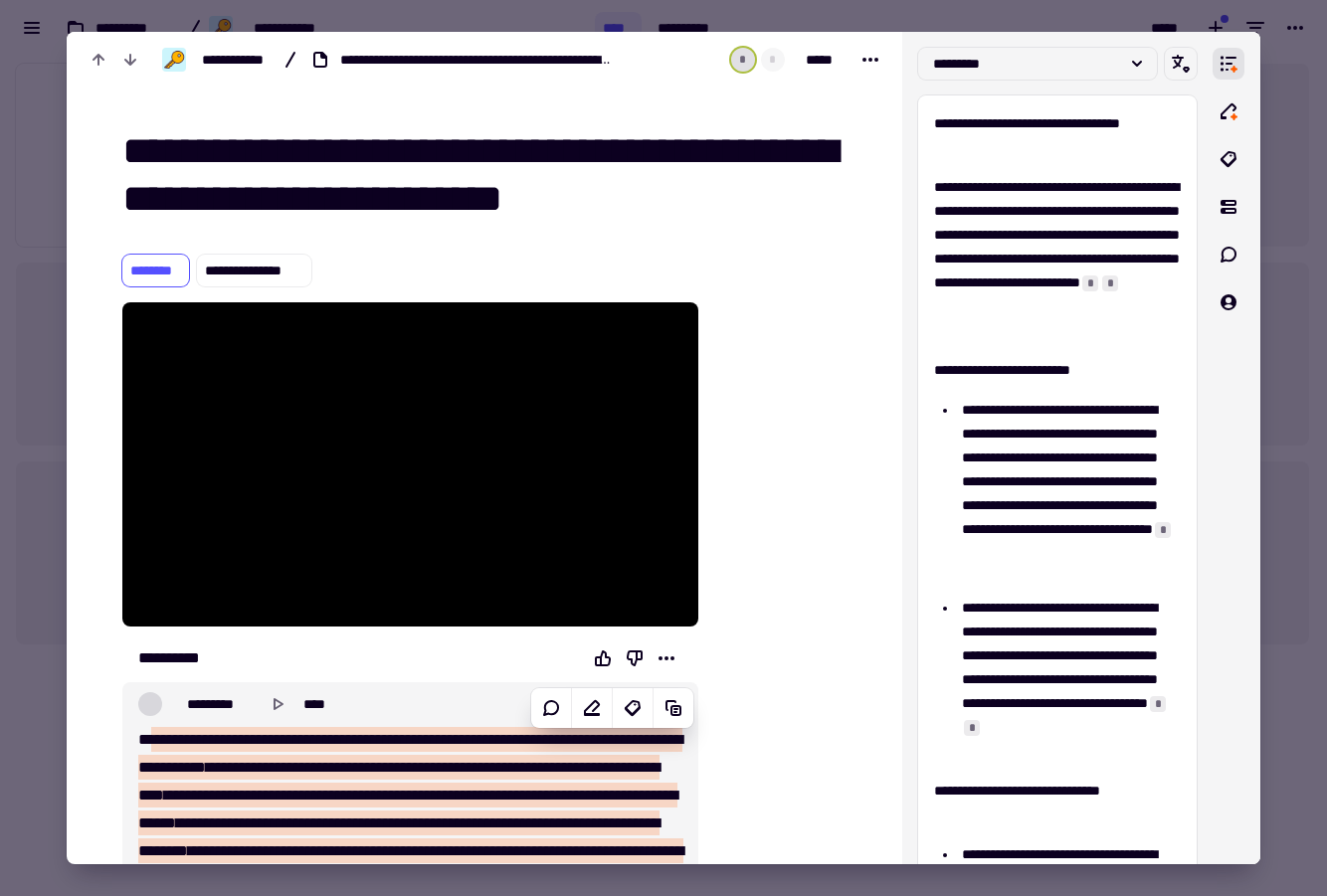 click on "*******" at bounding box center [393, 739] 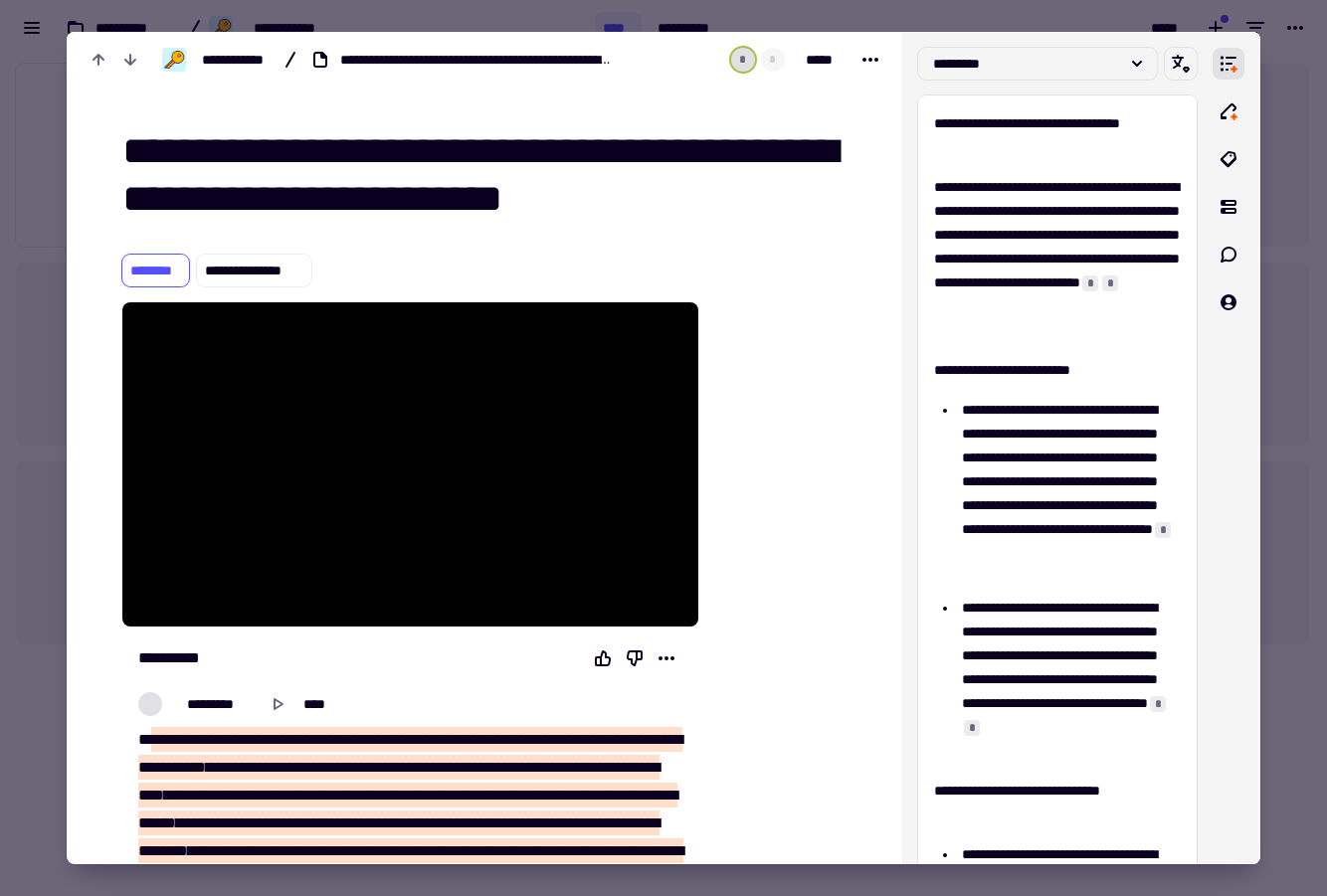click on "*******" at bounding box center (393, 739) 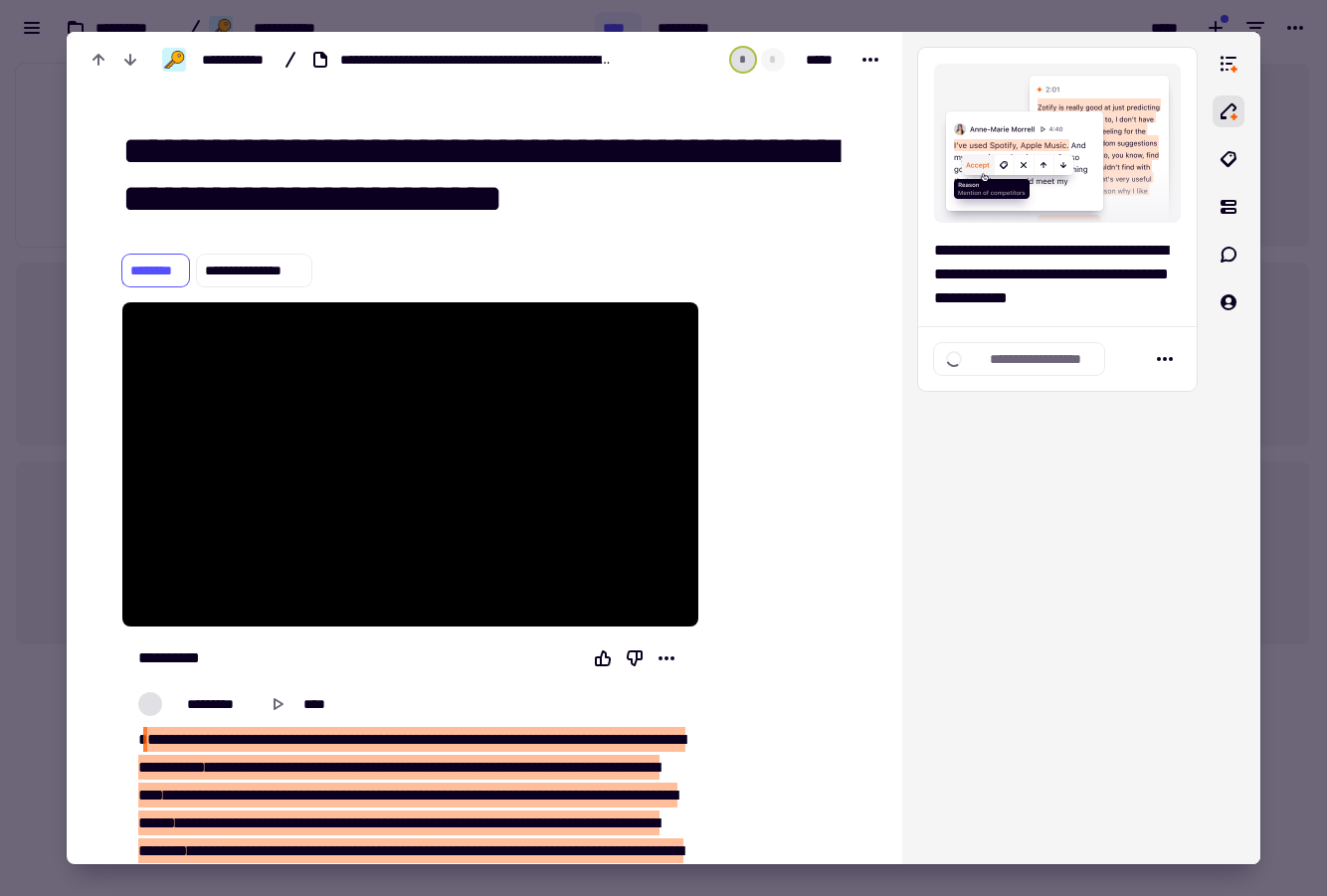 type on "*****" 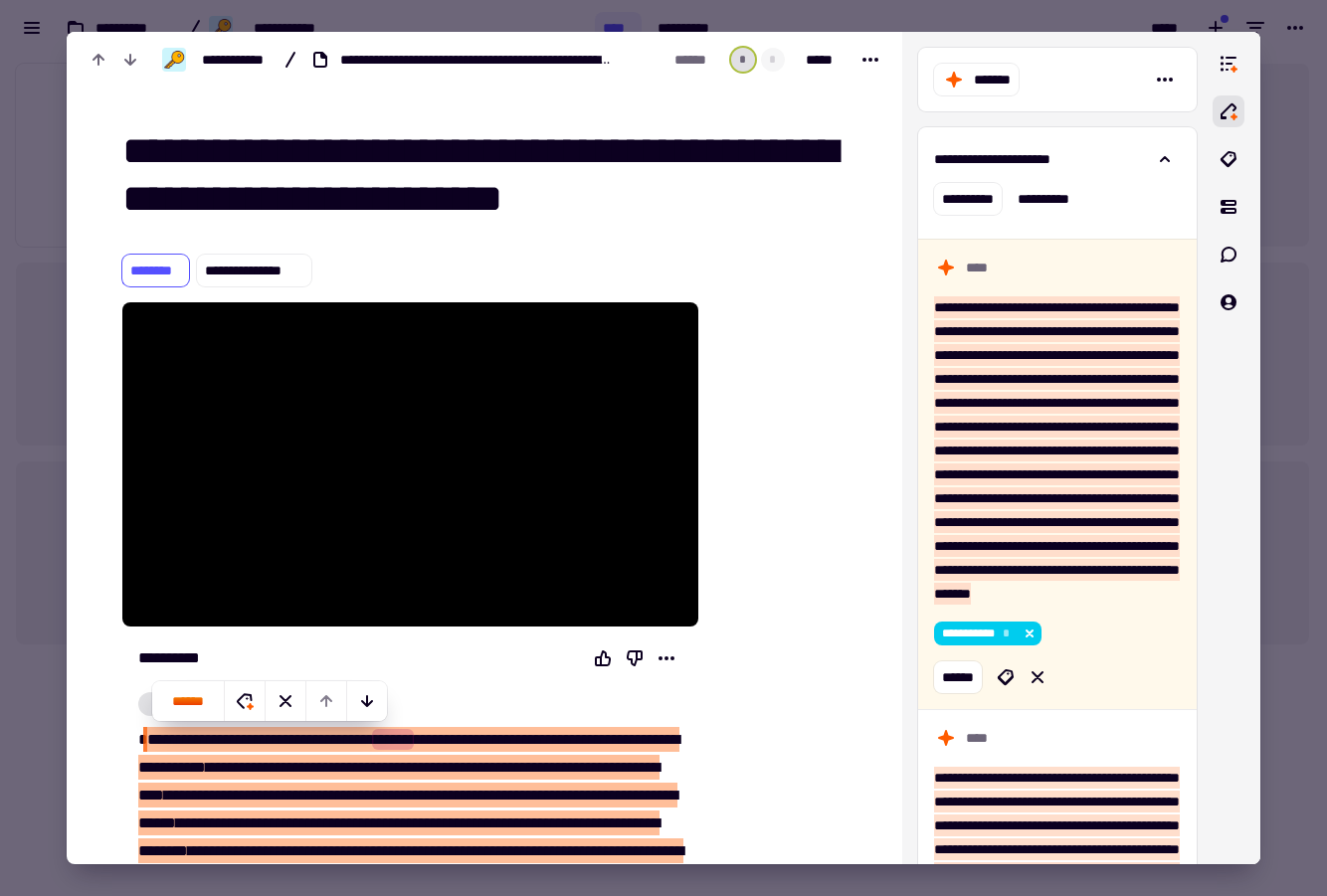 type 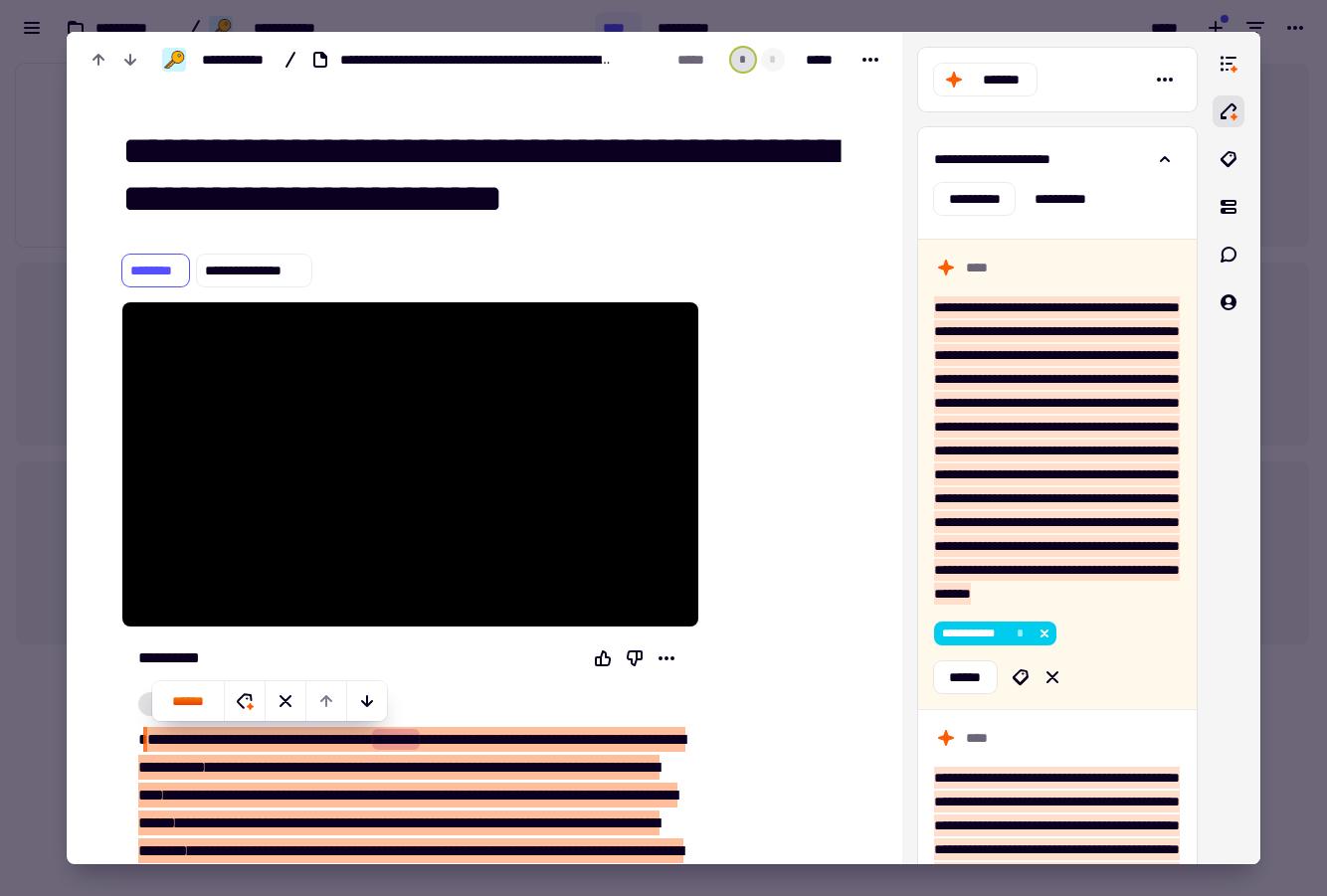 click at bounding box center (664, 448) 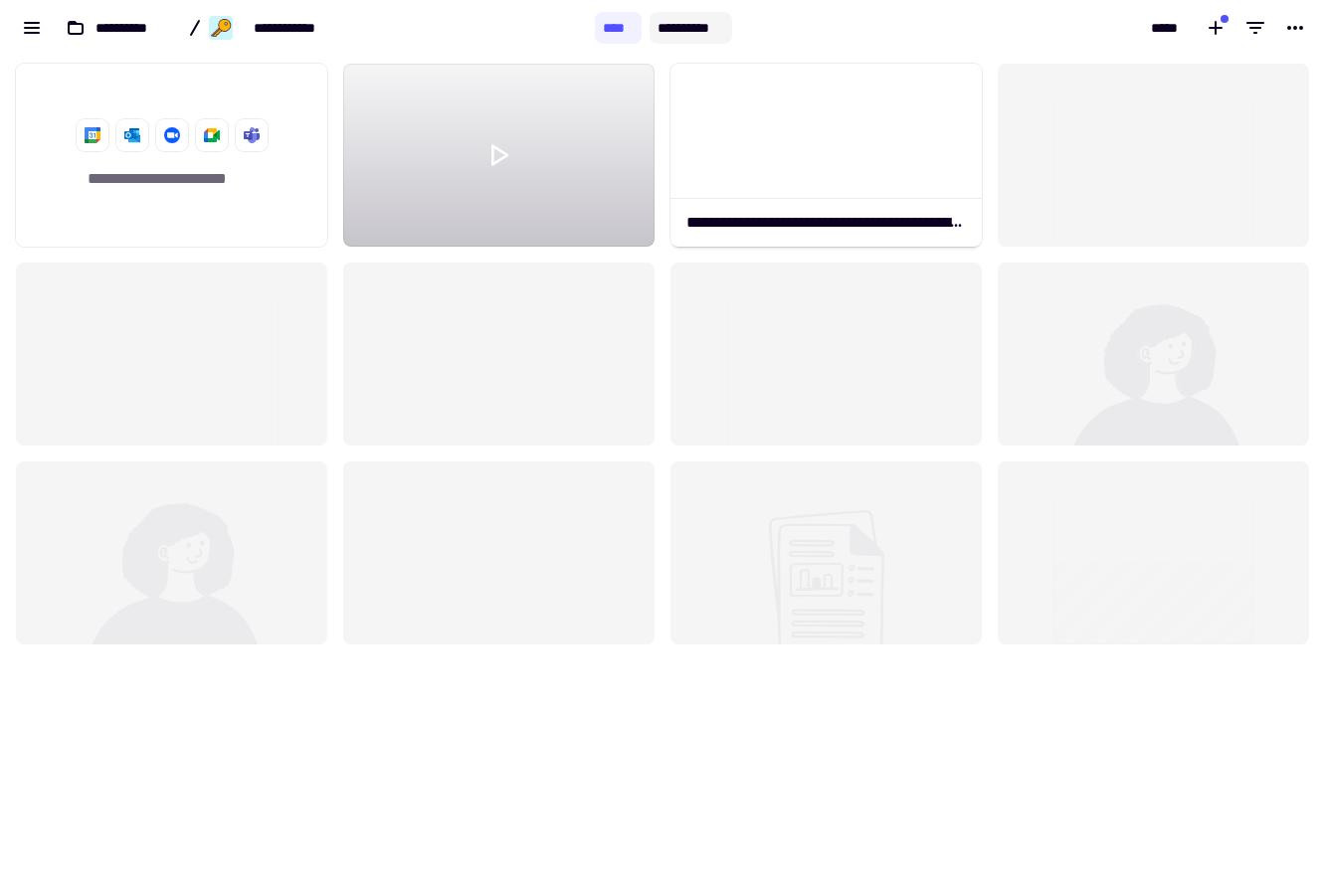 click on "**********" 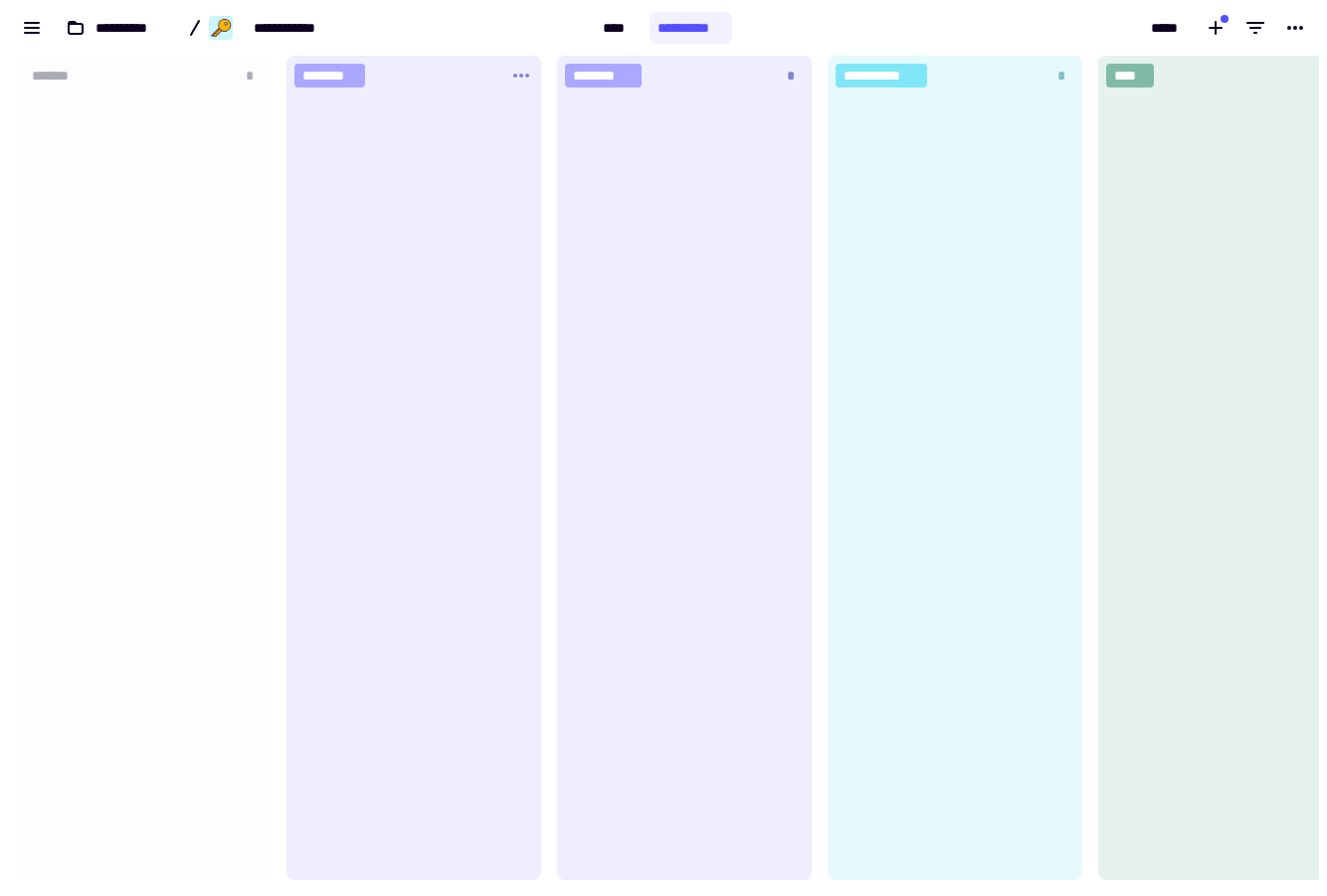 scroll, scrollTop: 1, scrollLeft: 1, axis: both 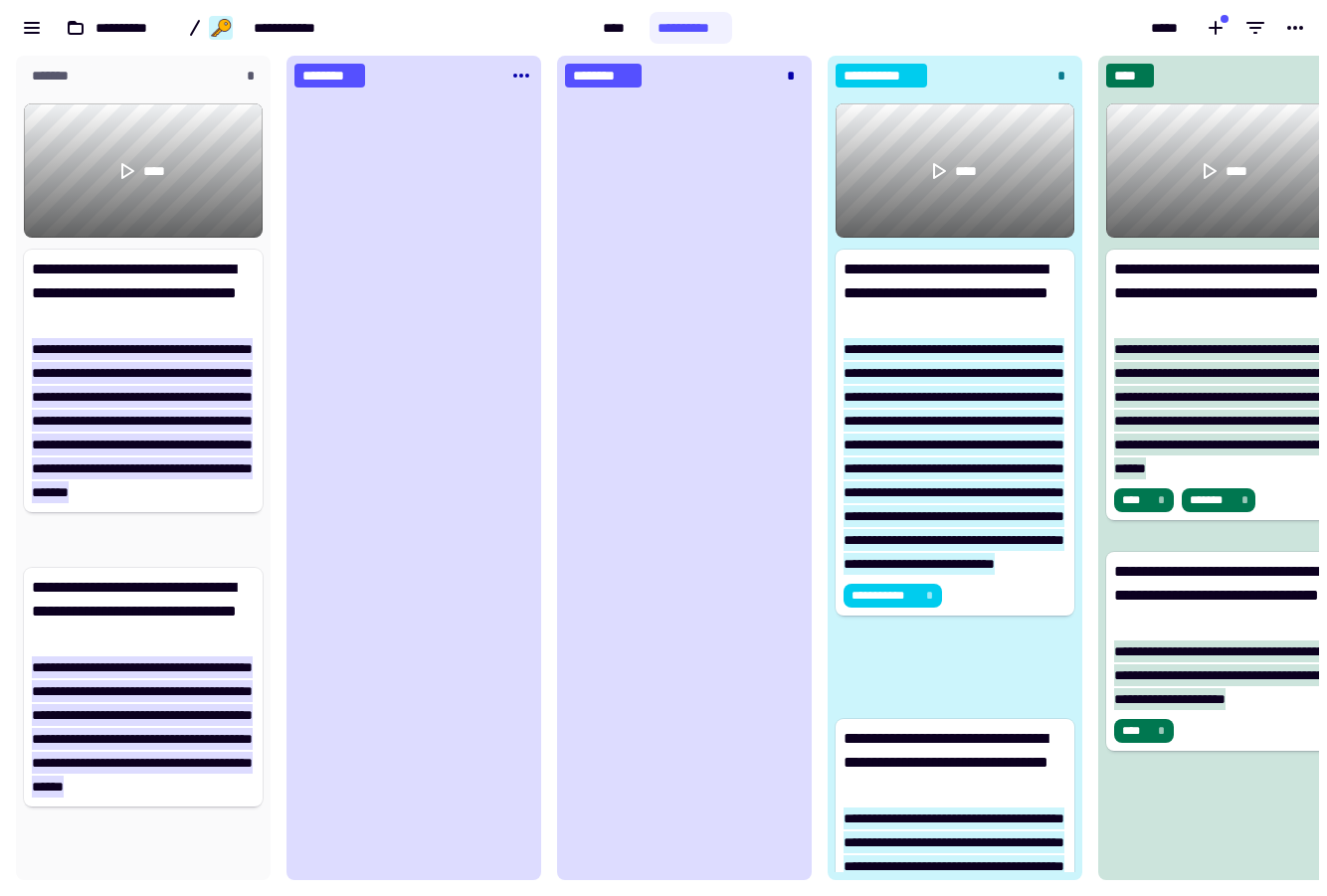 click 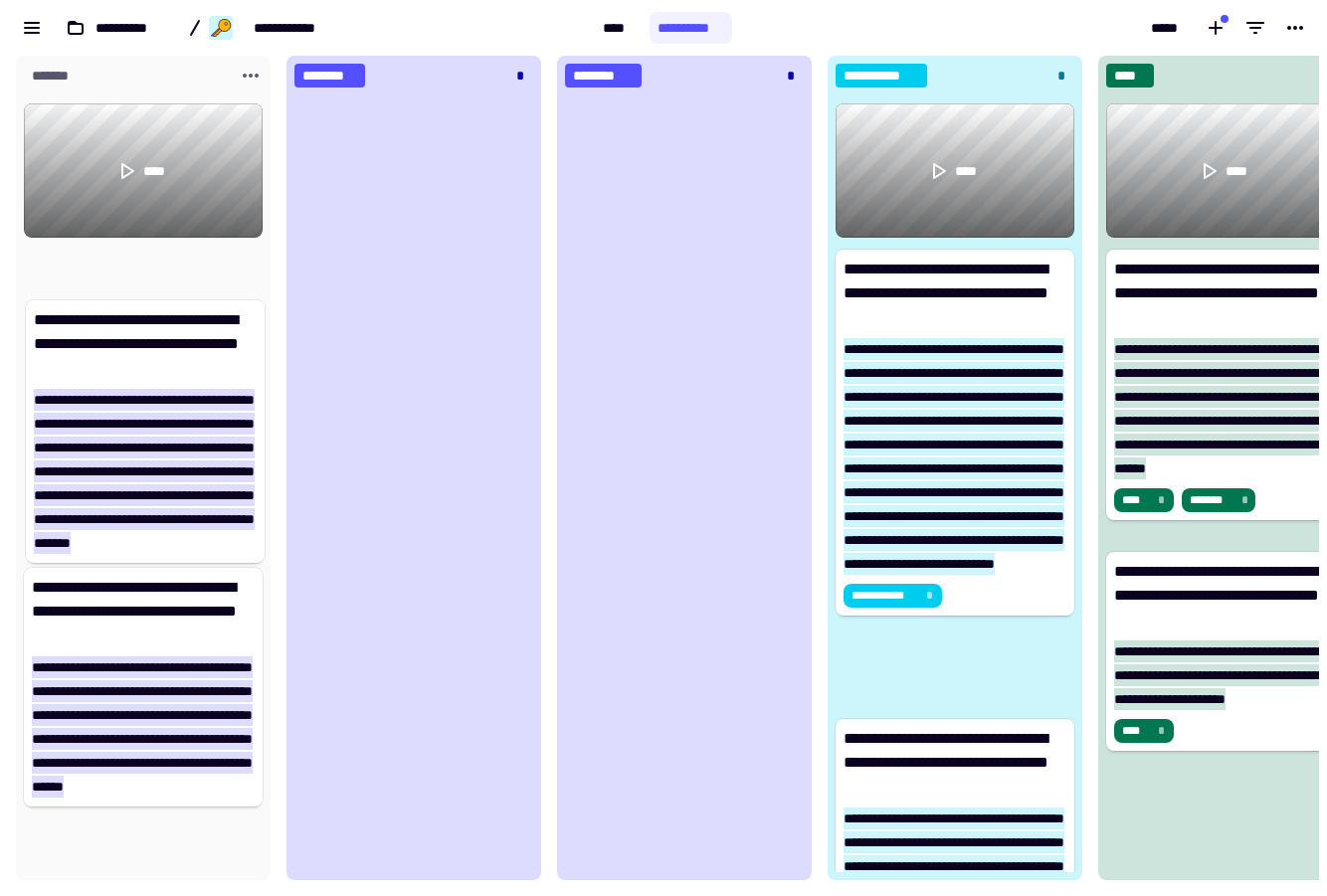 drag, startPoint x: 206, startPoint y: 301, endPoint x: 208, endPoint y: 364, distance: 63.03174 